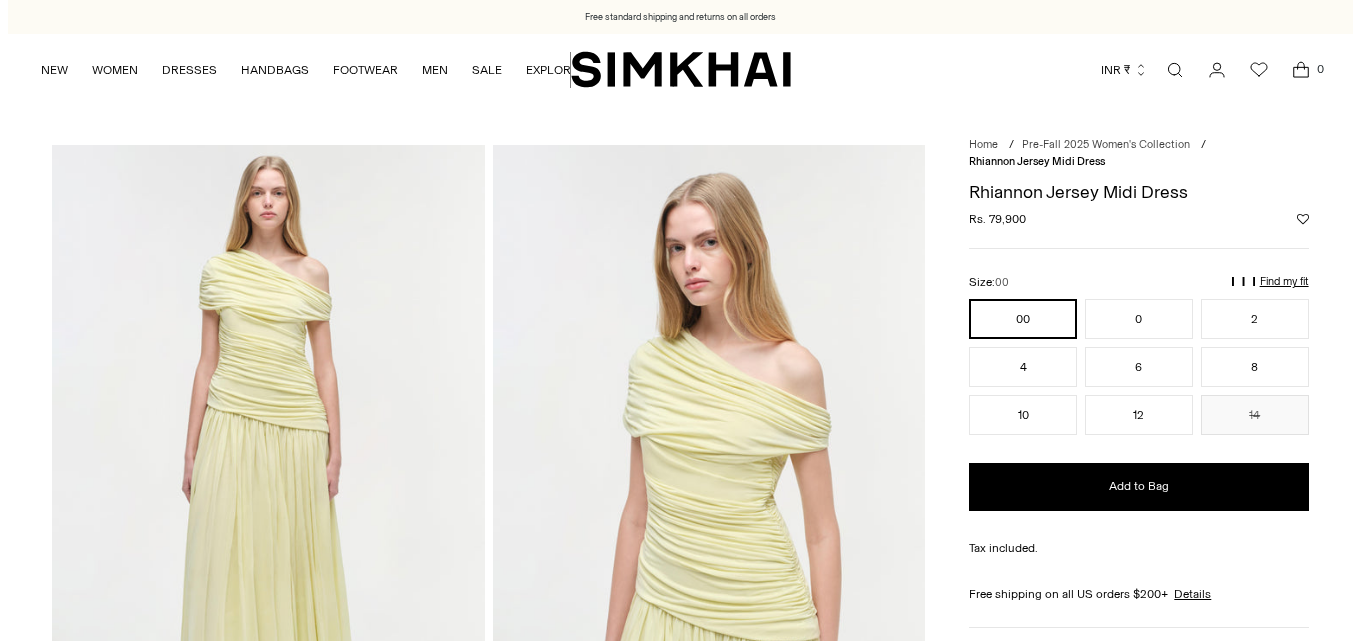 scroll, scrollTop: 0, scrollLeft: 0, axis: both 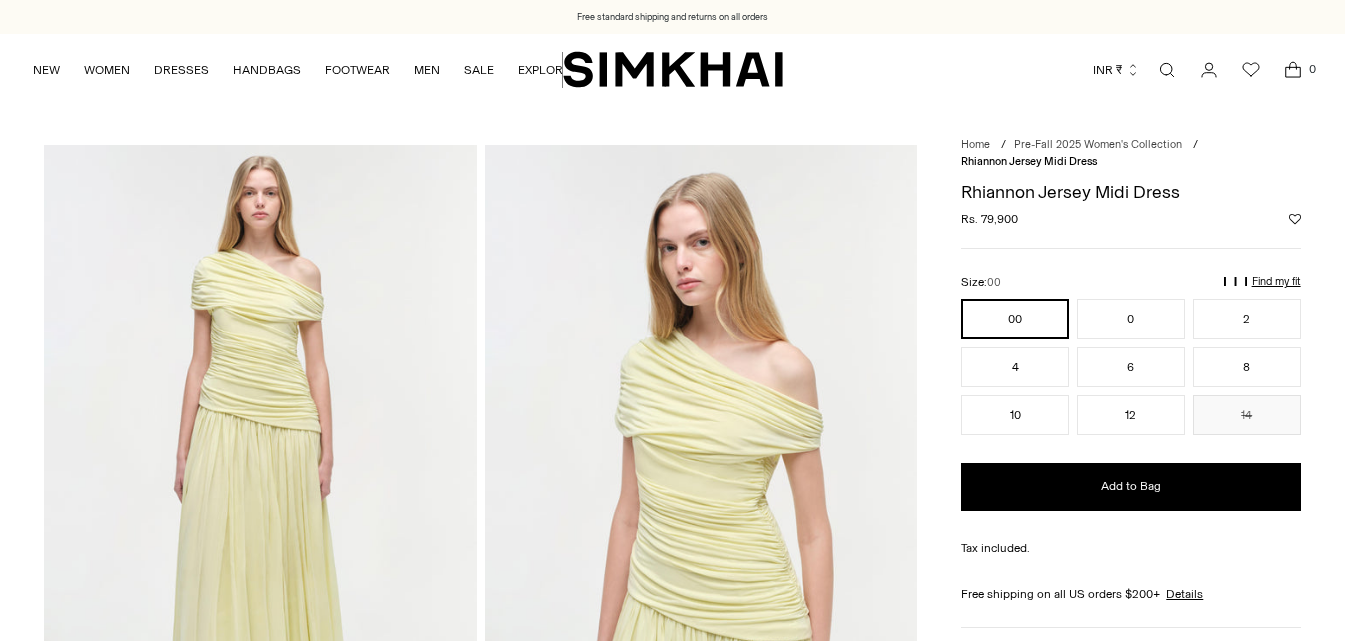click on "Find my fit" at bounding box center (1095, 290) 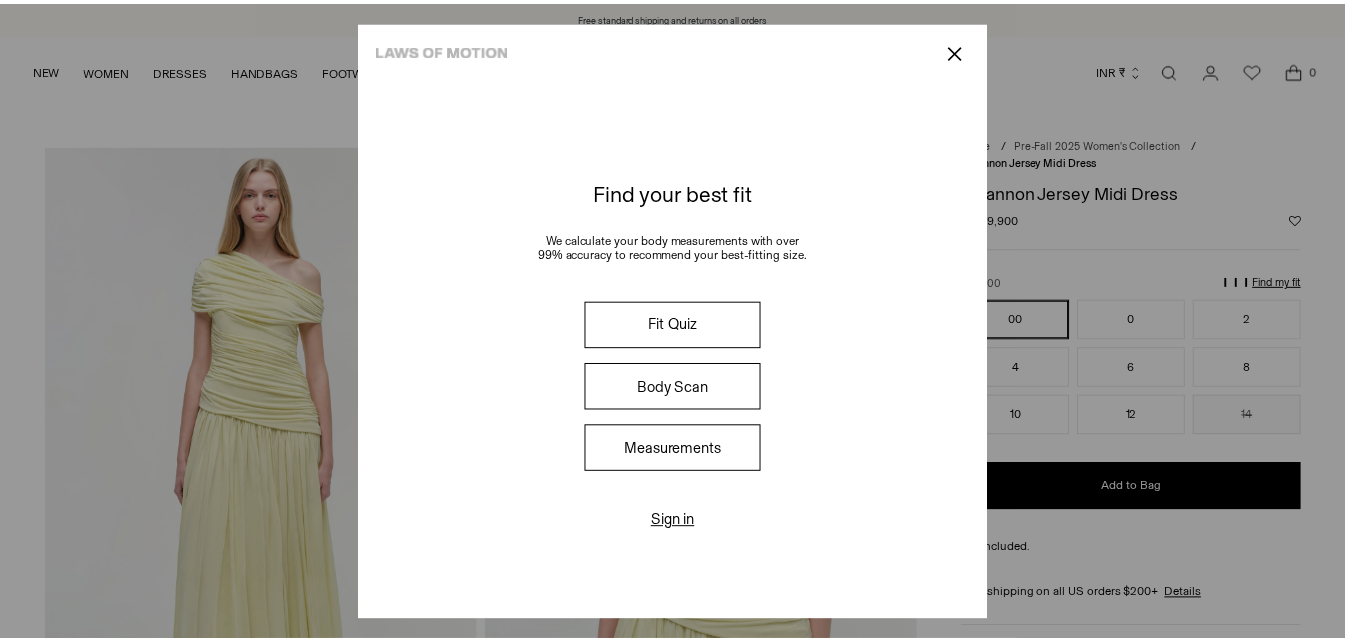 scroll, scrollTop: 0, scrollLeft: 0, axis: both 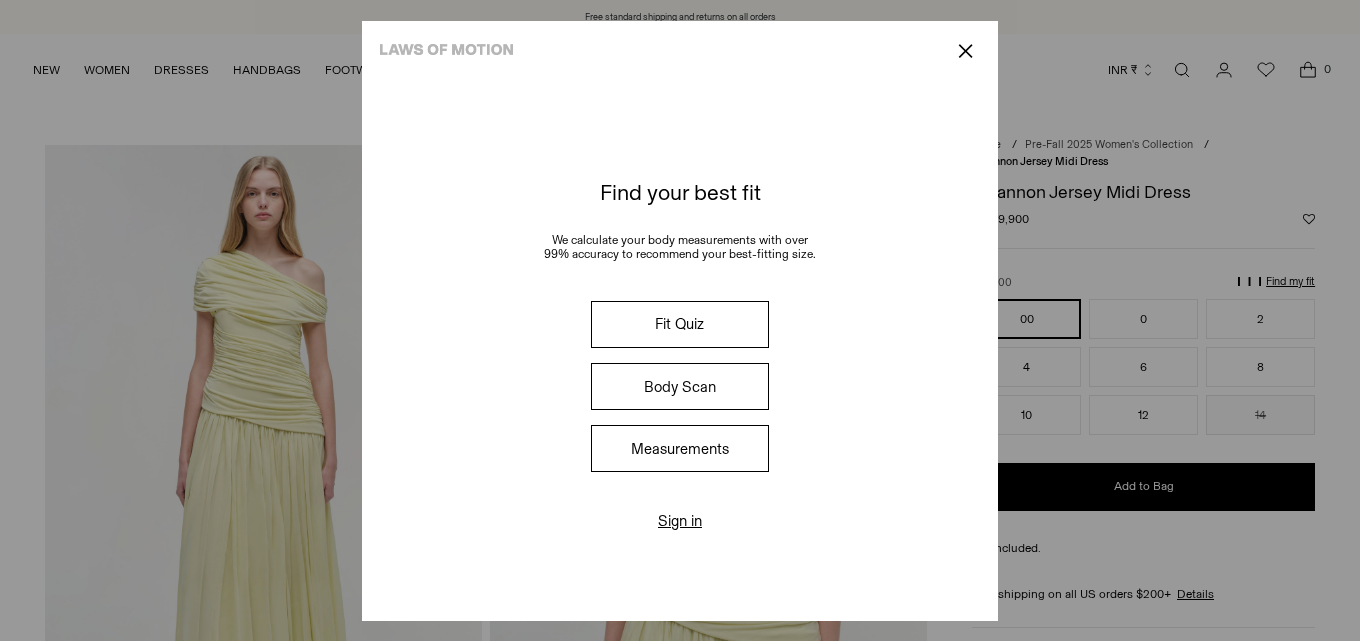 click at bounding box center (680, 320) 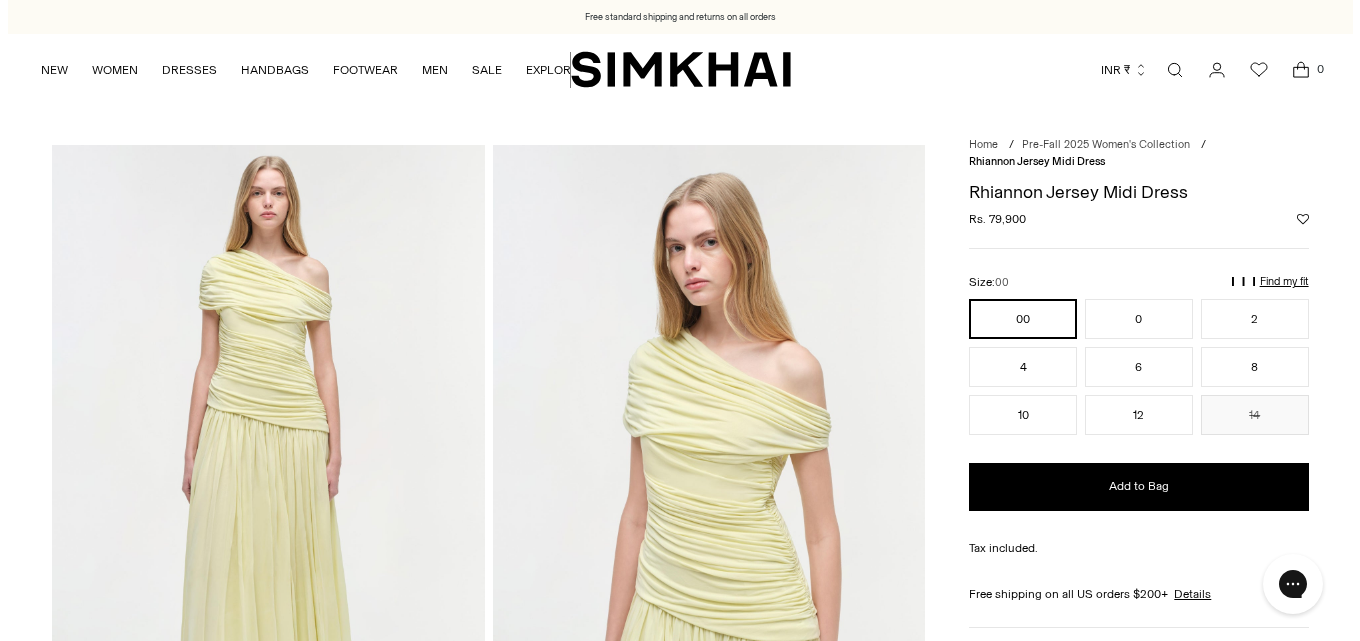 scroll, scrollTop: 0, scrollLeft: 0, axis: both 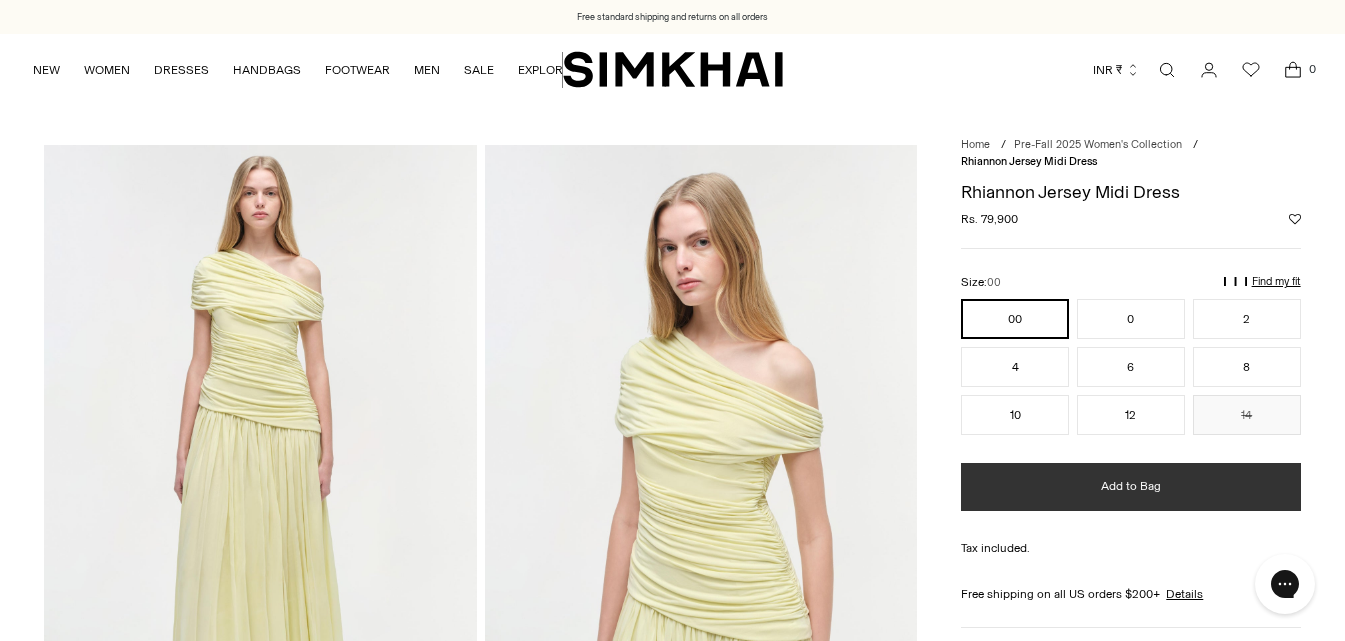 click on "Add to Bag" at bounding box center (1130, 487) 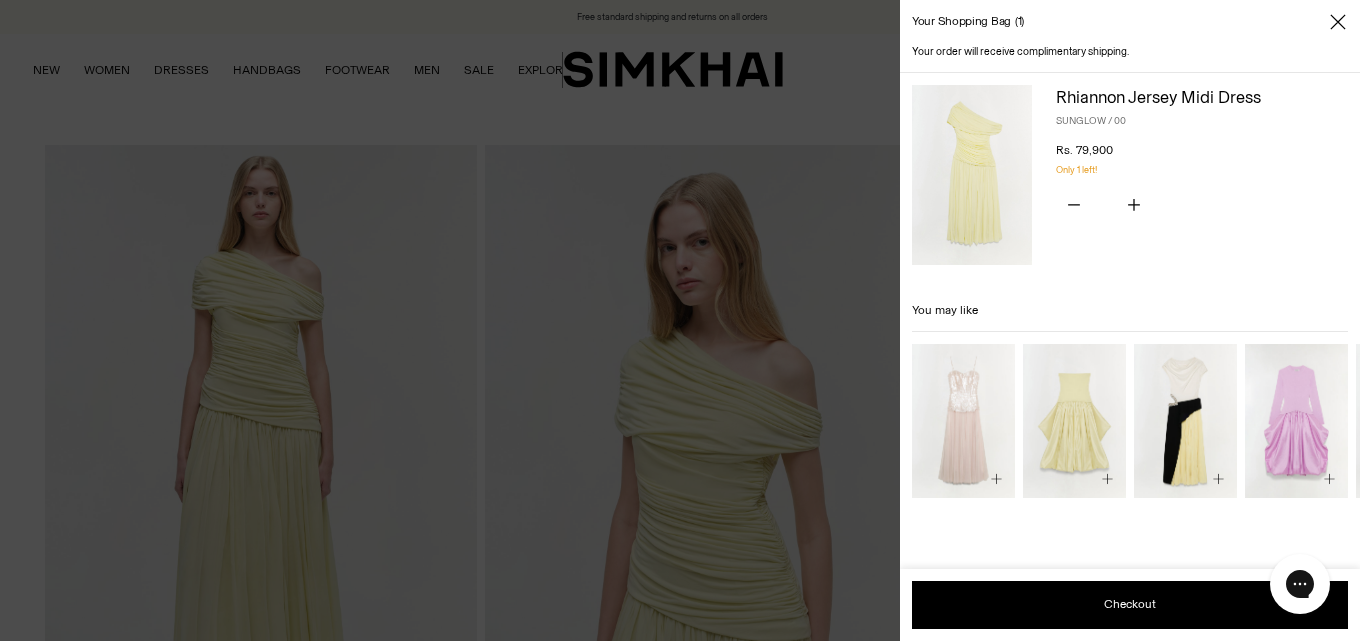 click 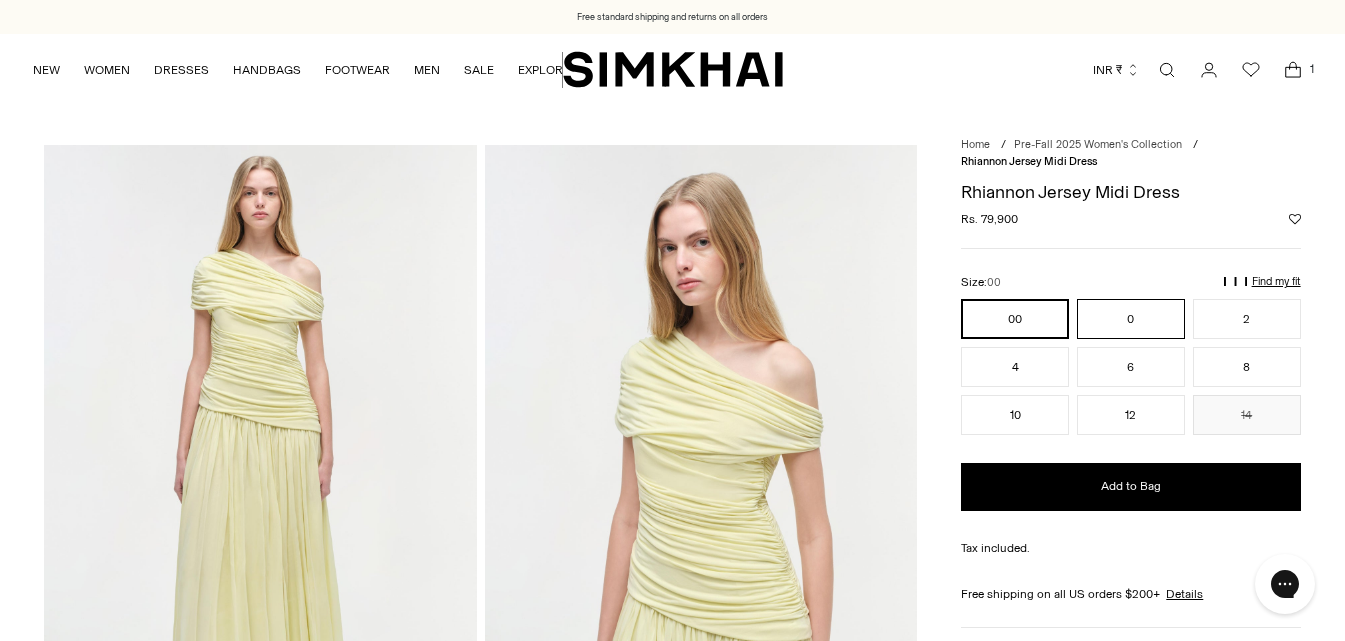 click on "0" at bounding box center (1131, 319) 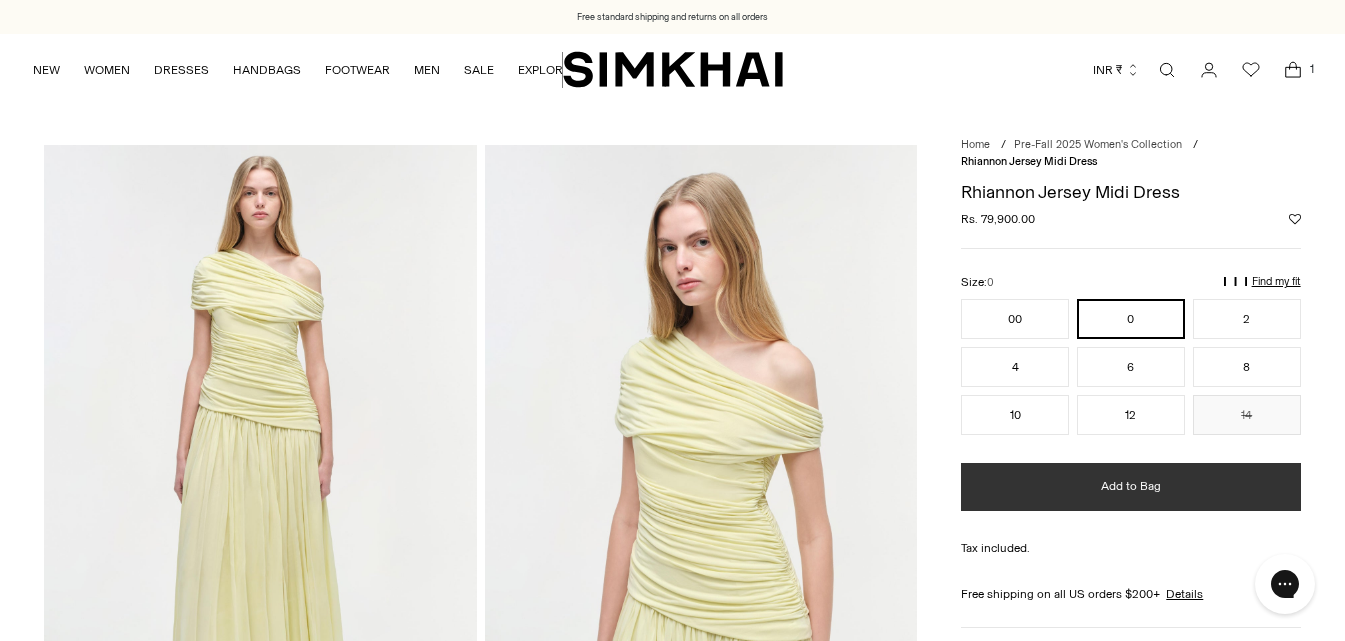 click on "Add to Bag" at bounding box center [1131, 486] 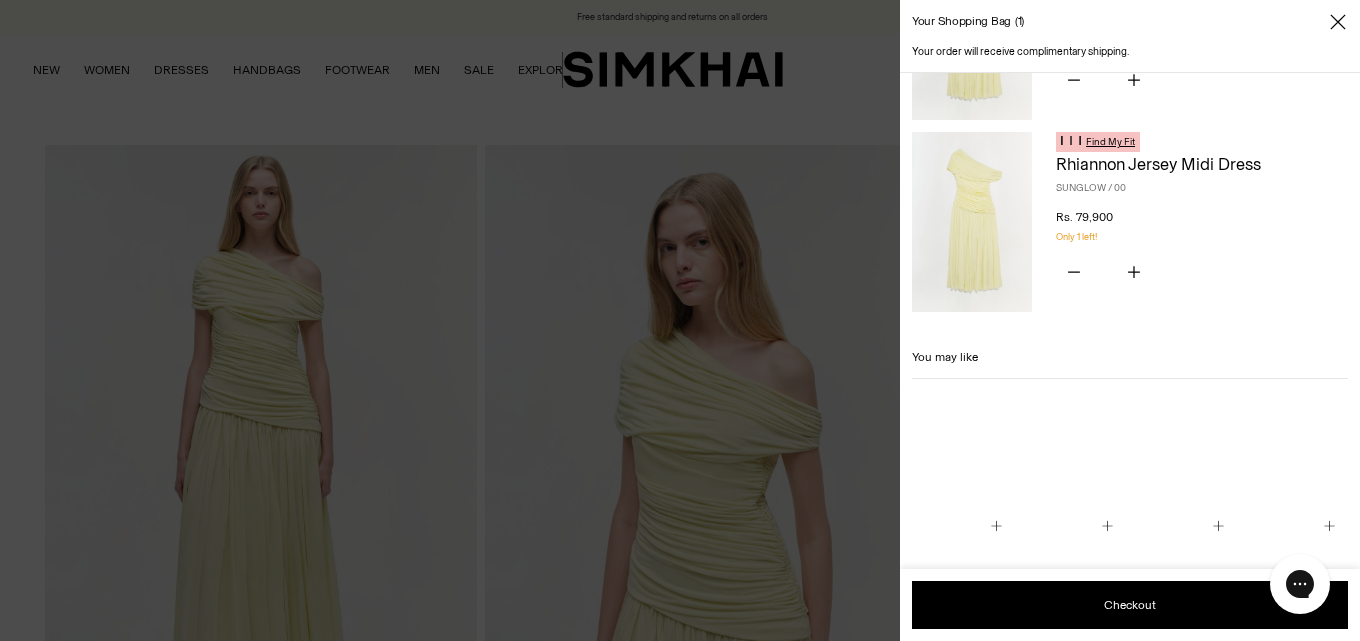 scroll, scrollTop: 0, scrollLeft: 0, axis: both 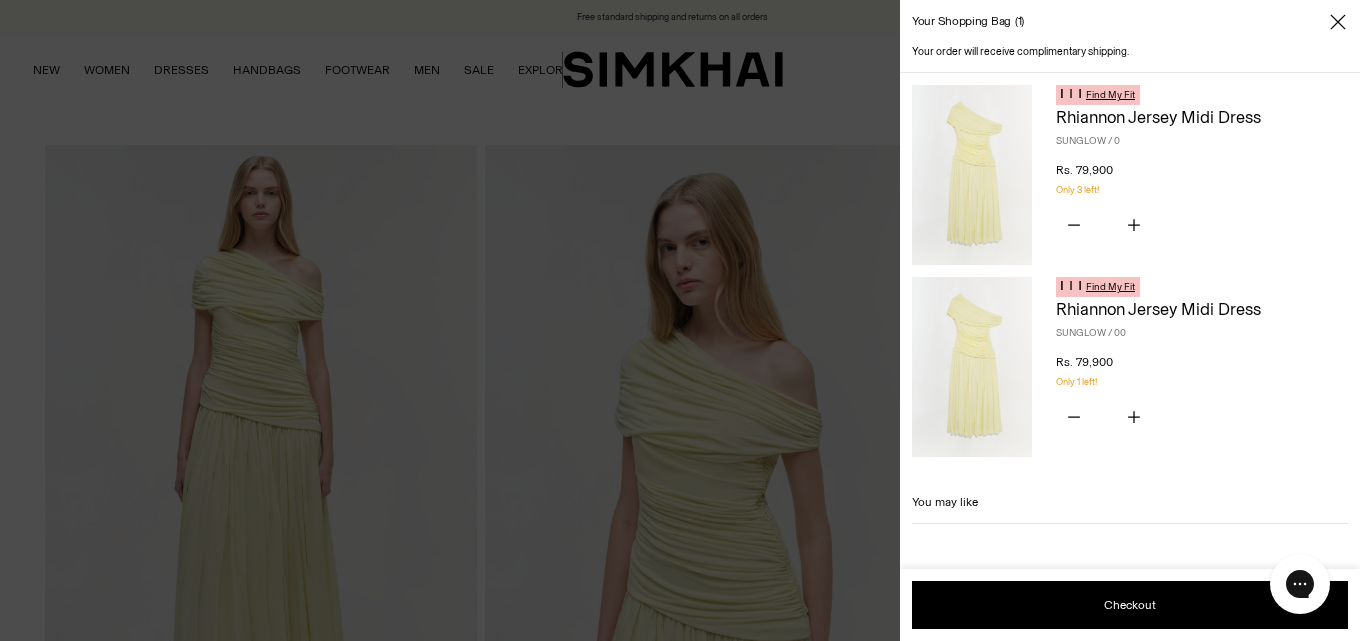 click 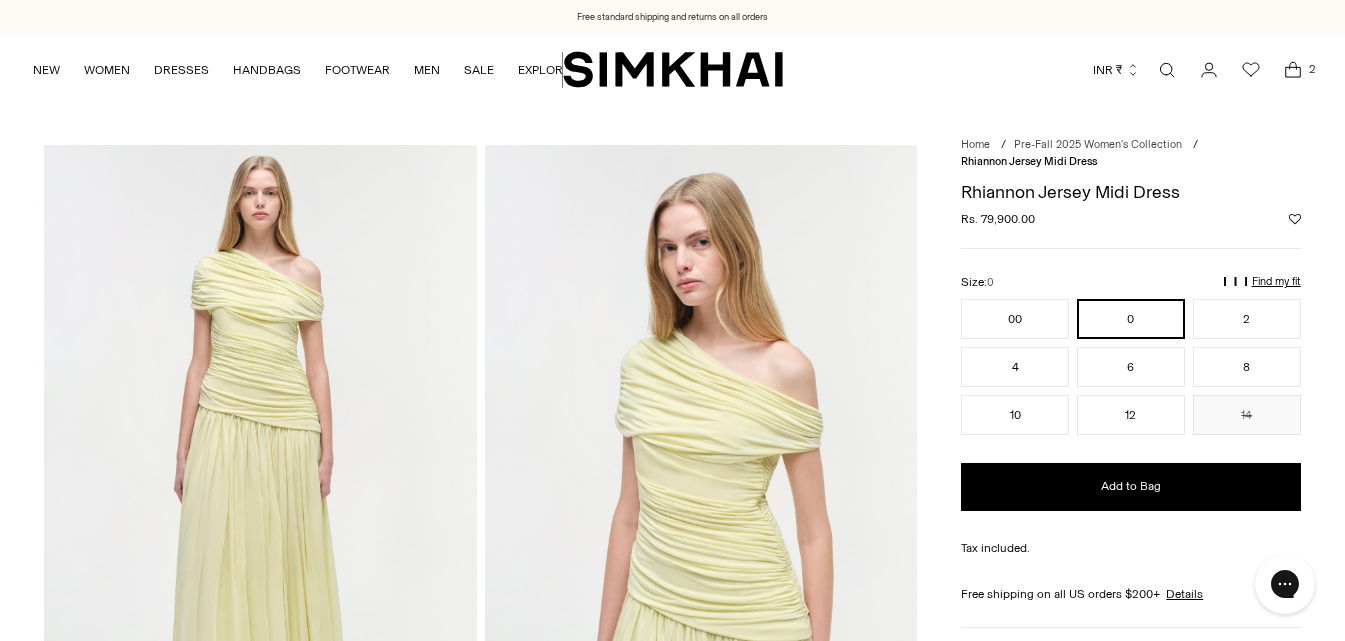 click 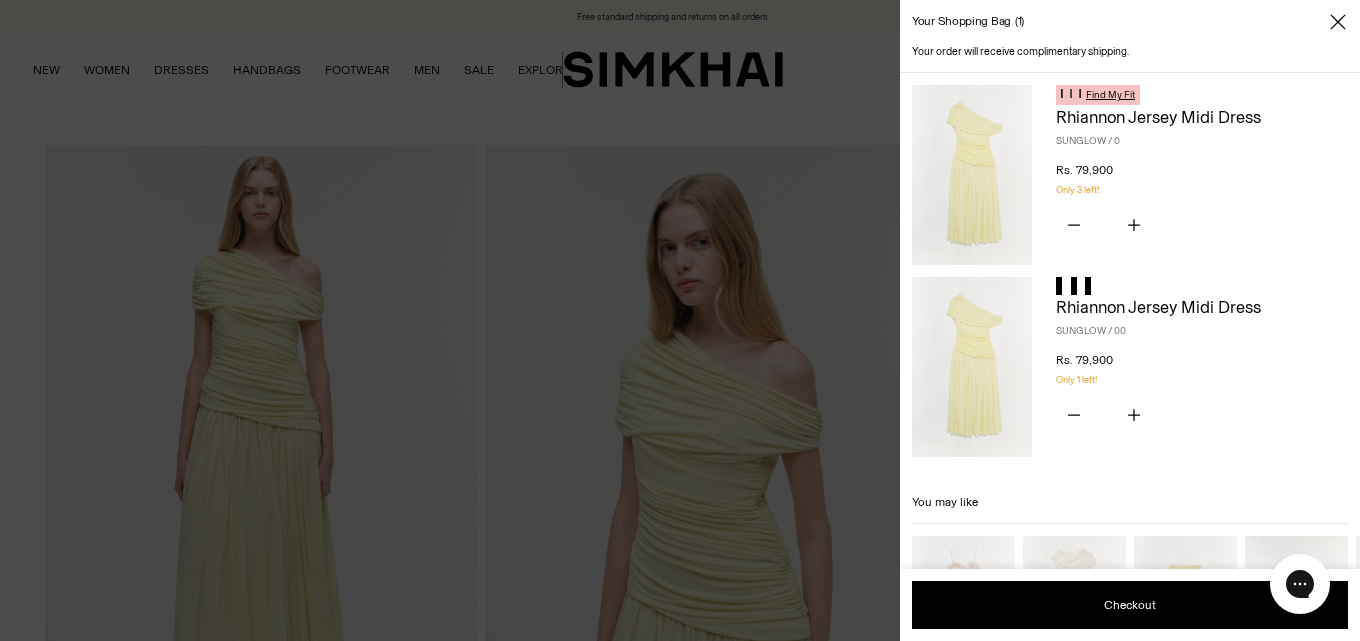 click 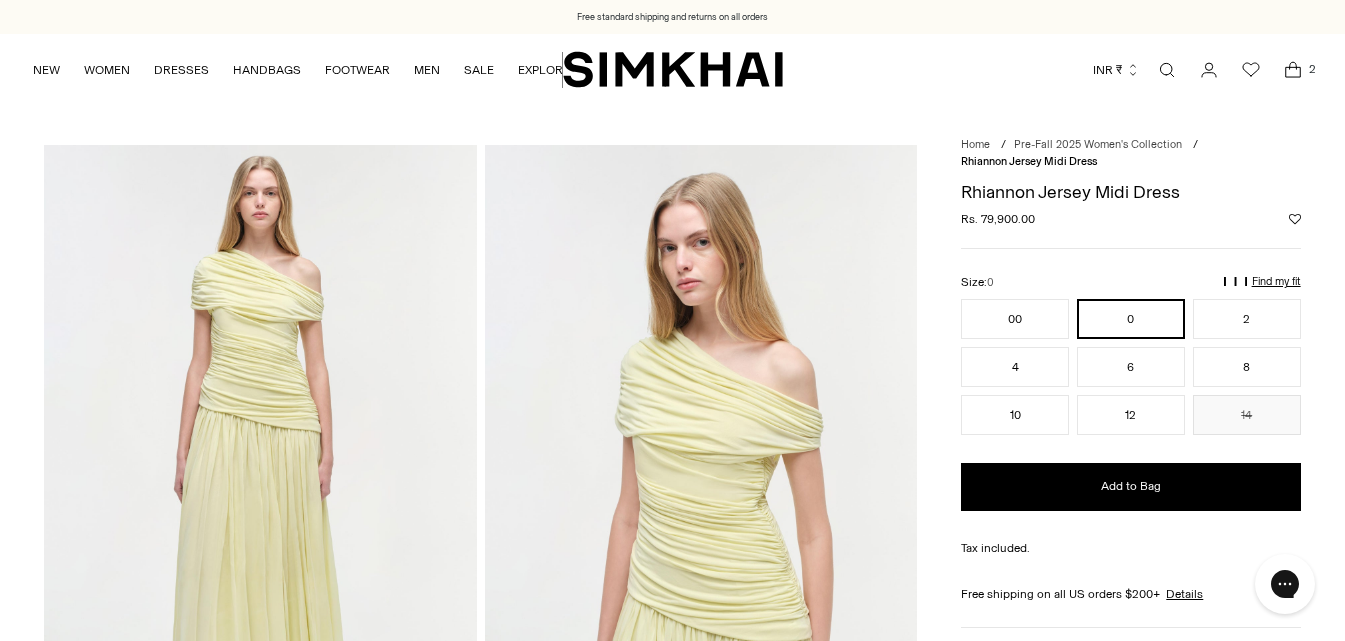 click on "2" at bounding box center (1312, 69) 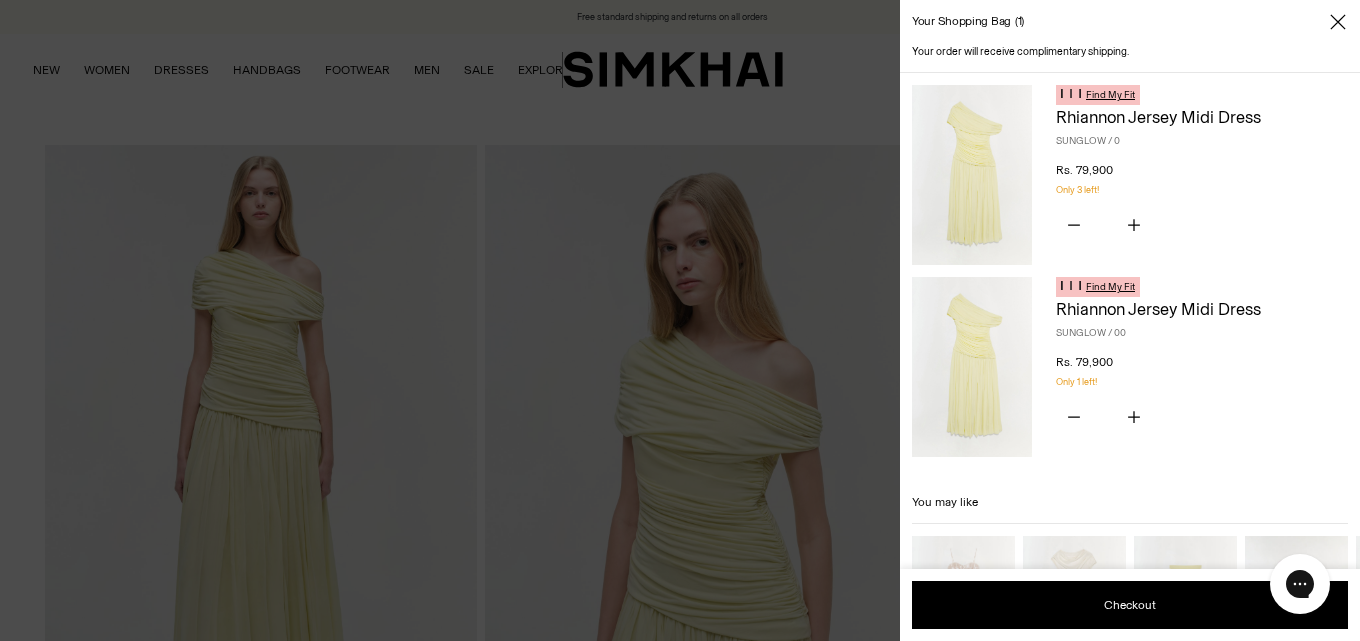 click 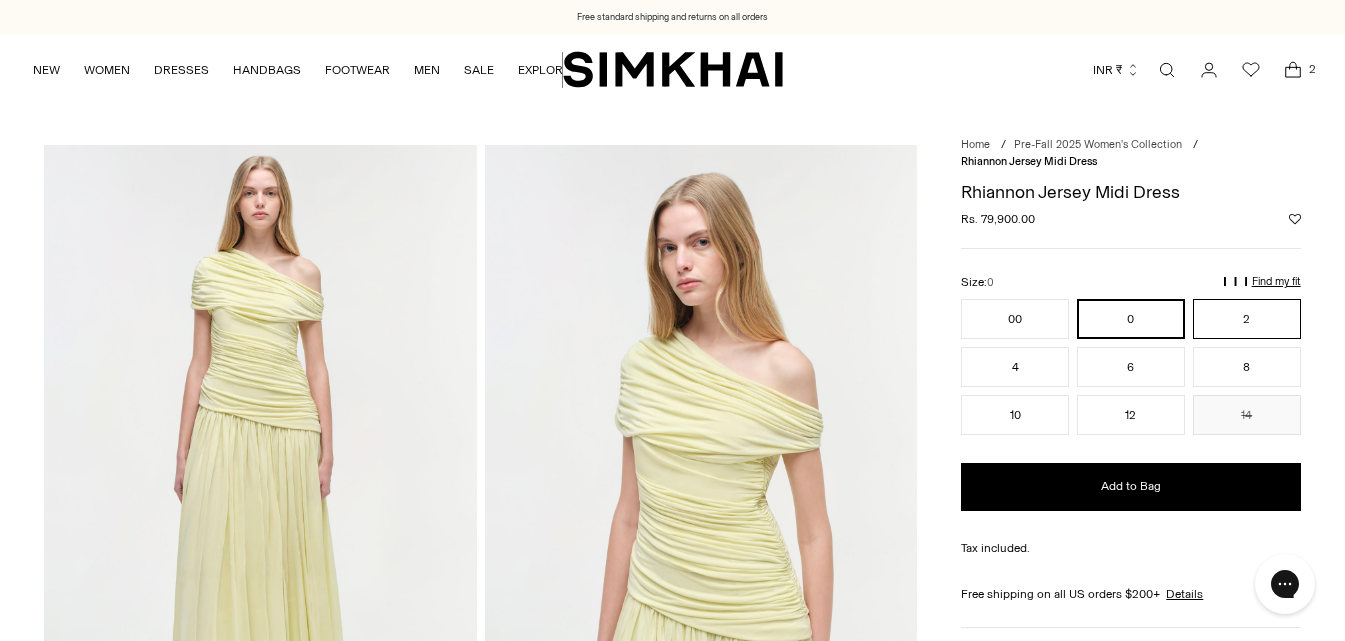 click on "2" at bounding box center (1247, 319) 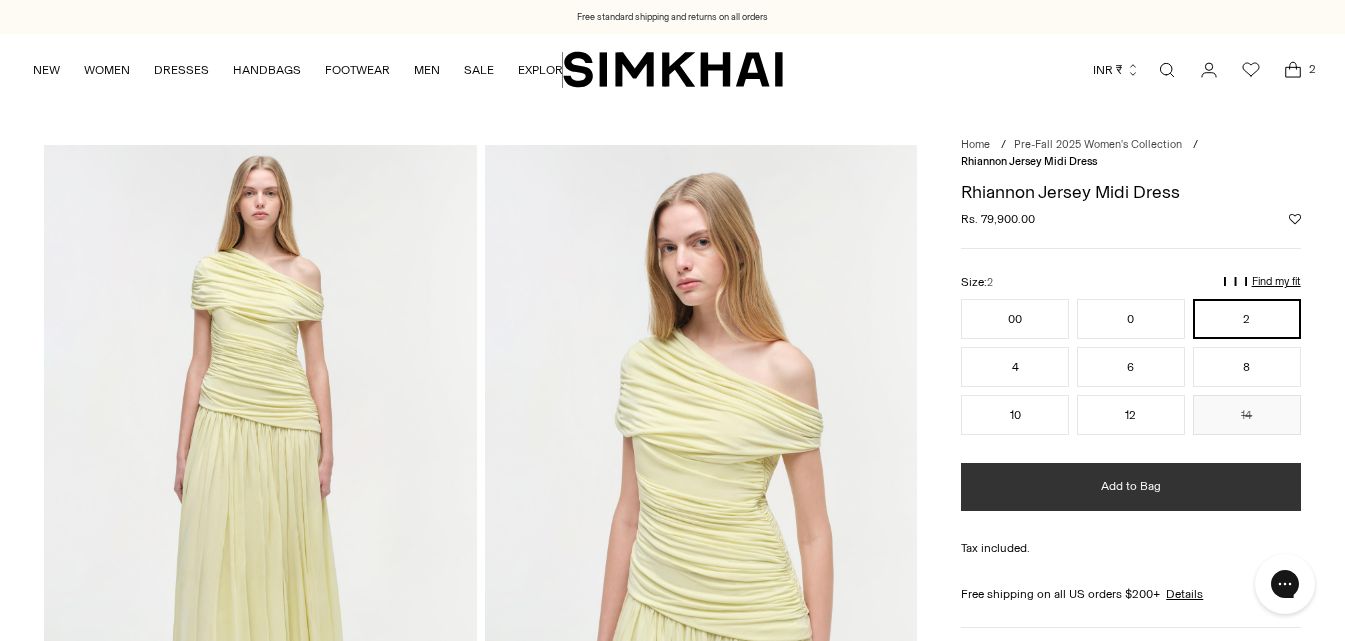 click on "Add to Bag" at bounding box center (1131, 486) 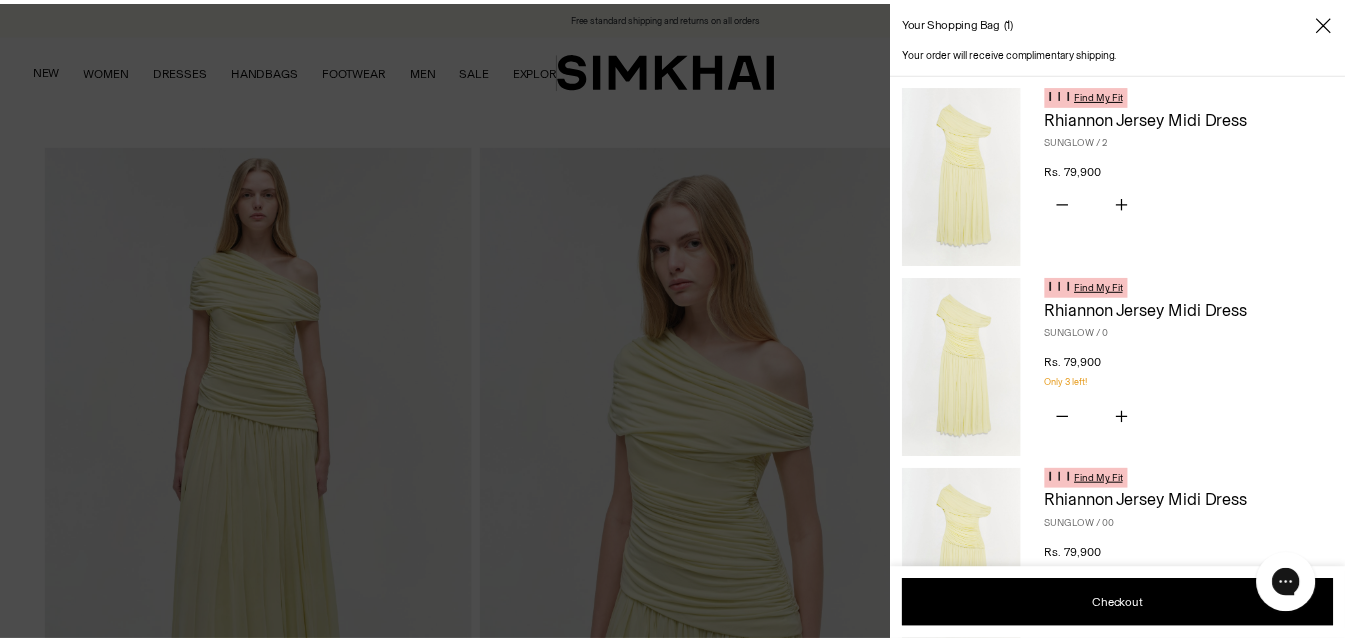 scroll, scrollTop: 1, scrollLeft: 0, axis: vertical 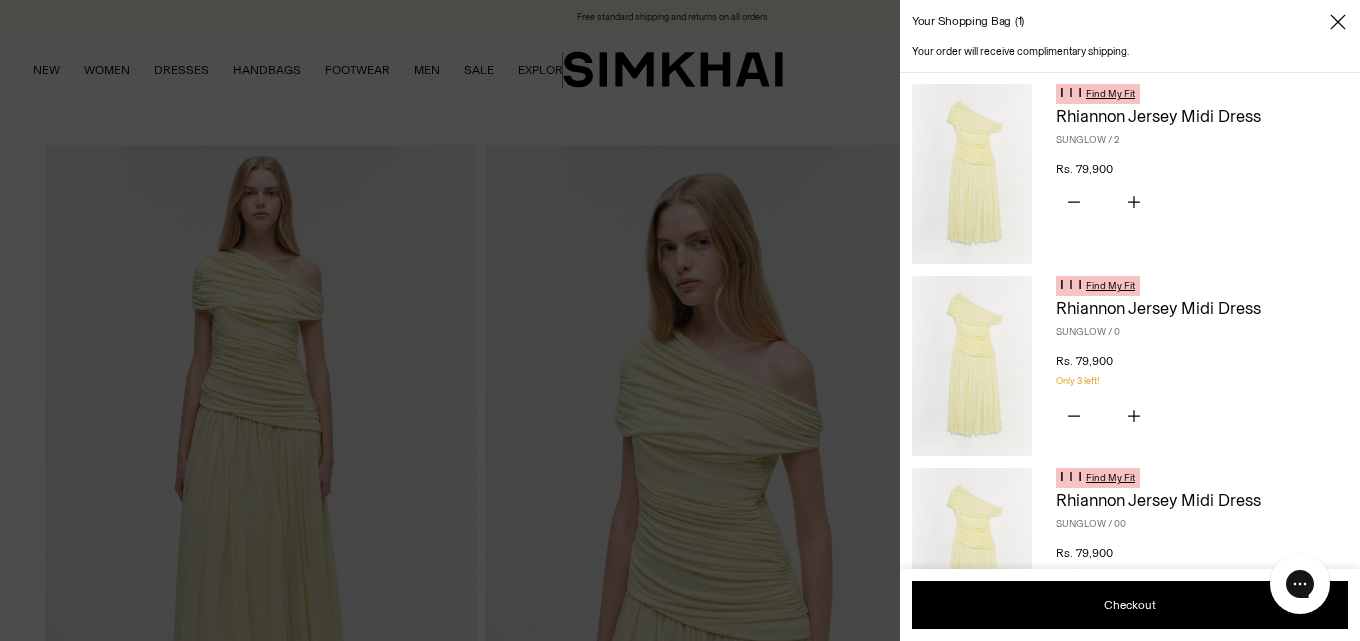 click 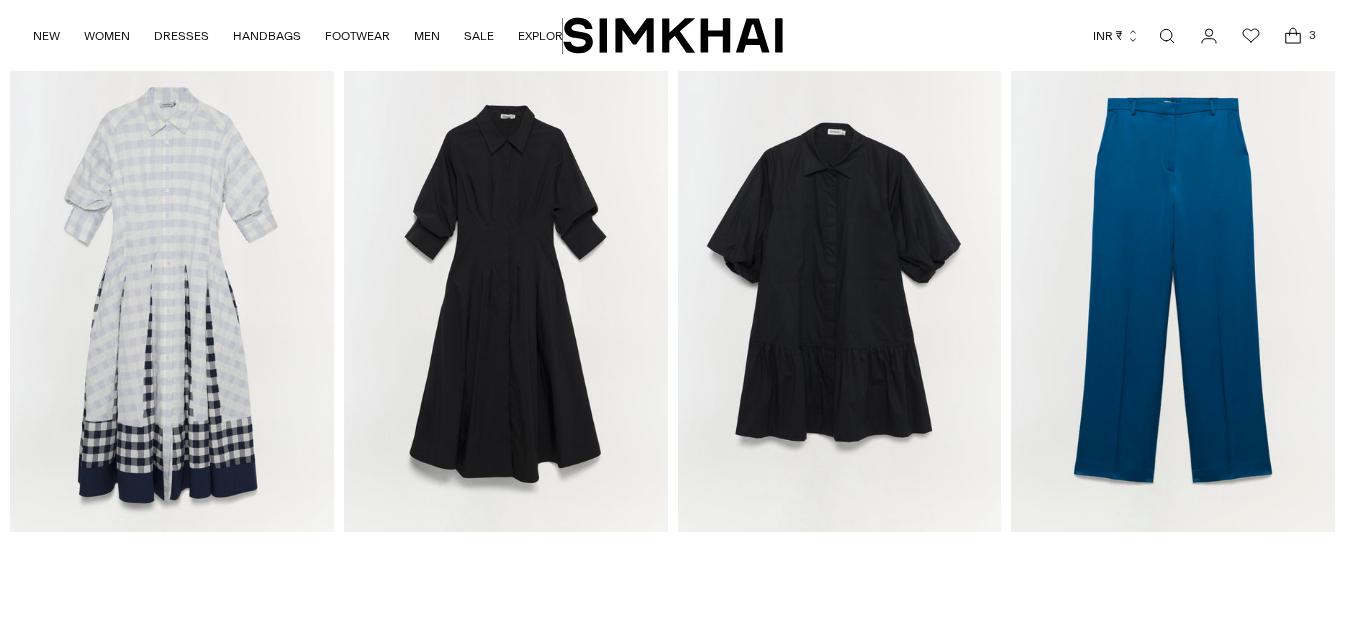 scroll, scrollTop: 2183, scrollLeft: 0, axis: vertical 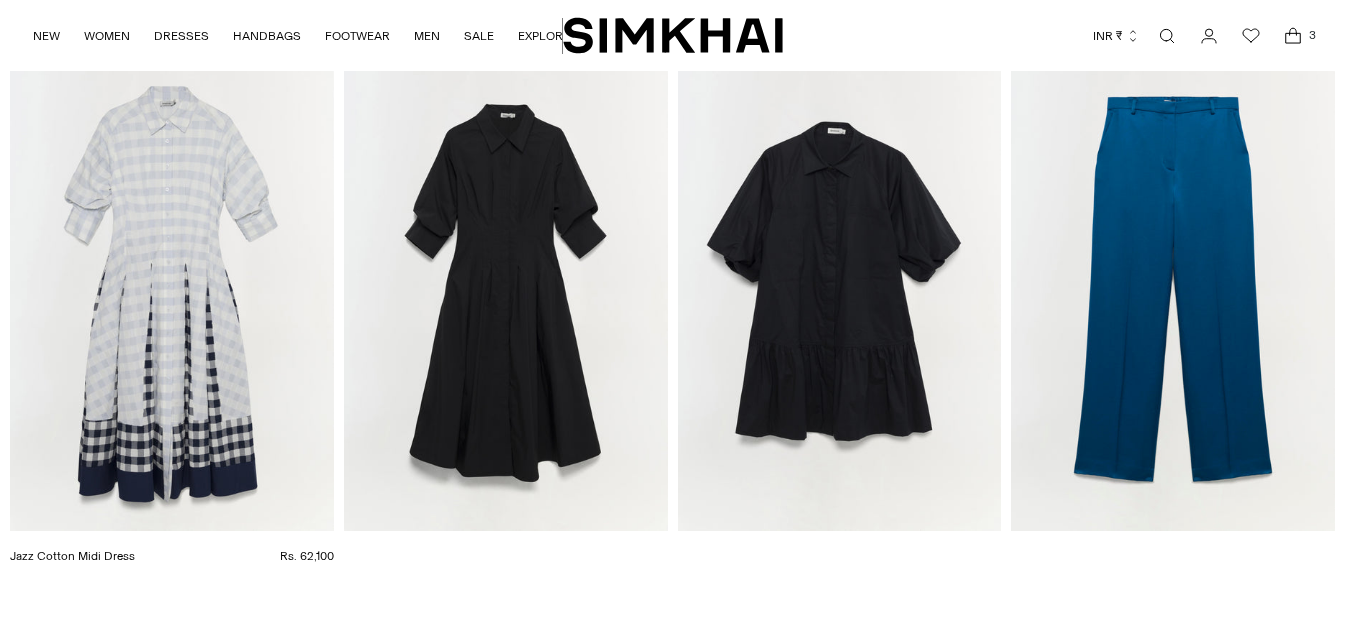 click at bounding box center [0, 0] 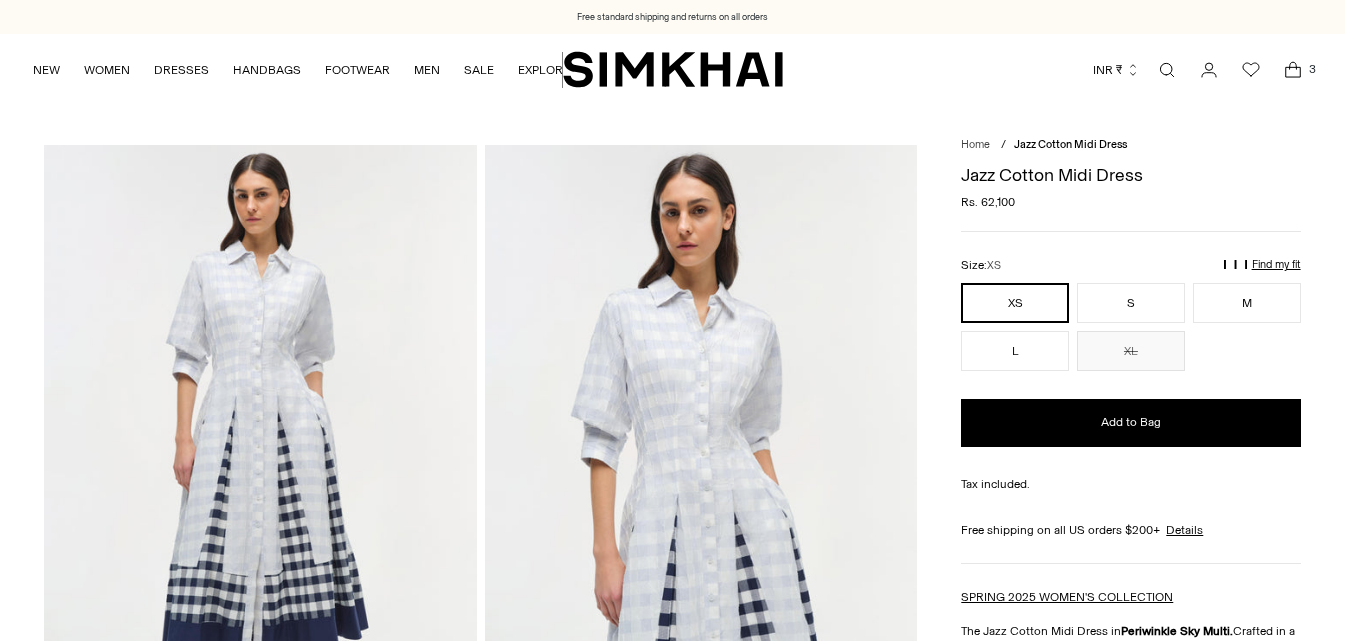 scroll, scrollTop: 0, scrollLeft: 0, axis: both 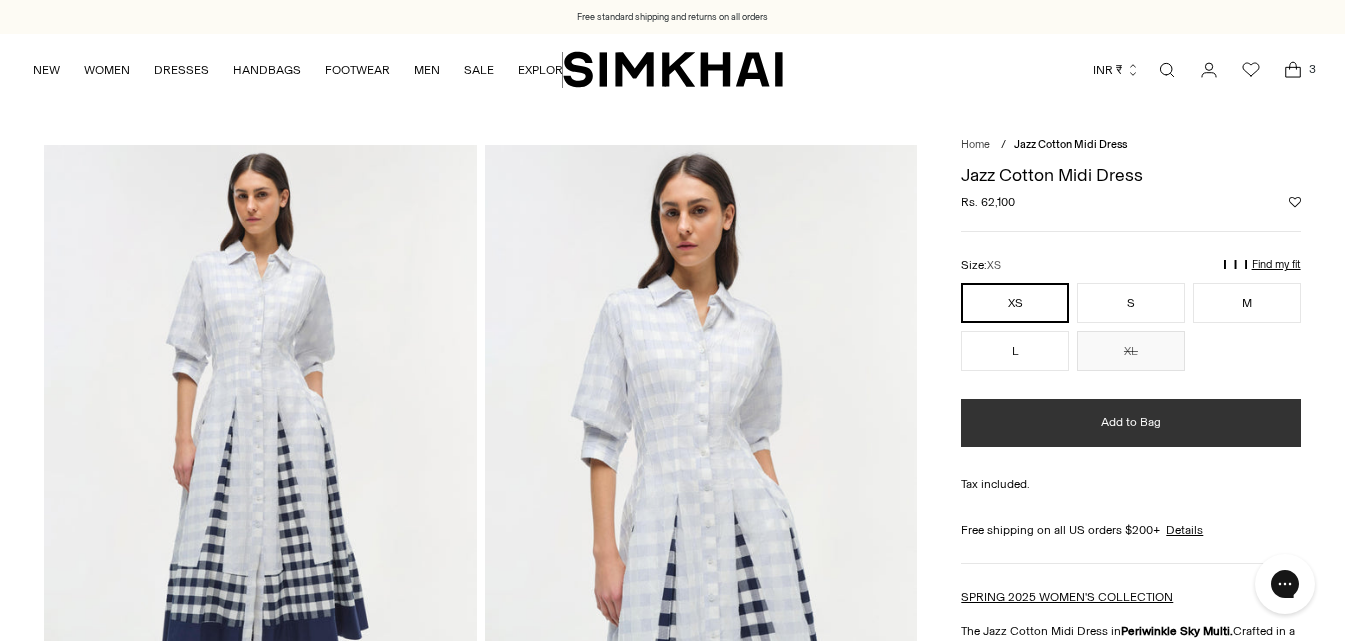 click on "Add to Bag" at bounding box center [1131, 422] 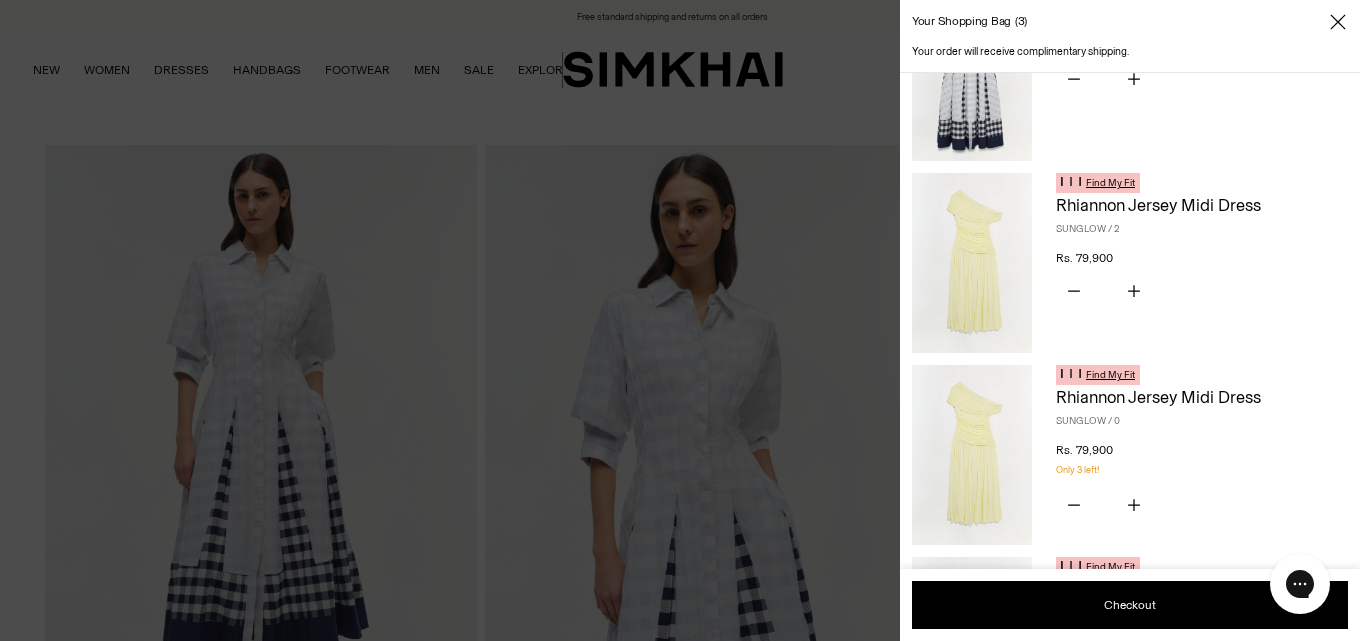 scroll, scrollTop: 0, scrollLeft: 0, axis: both 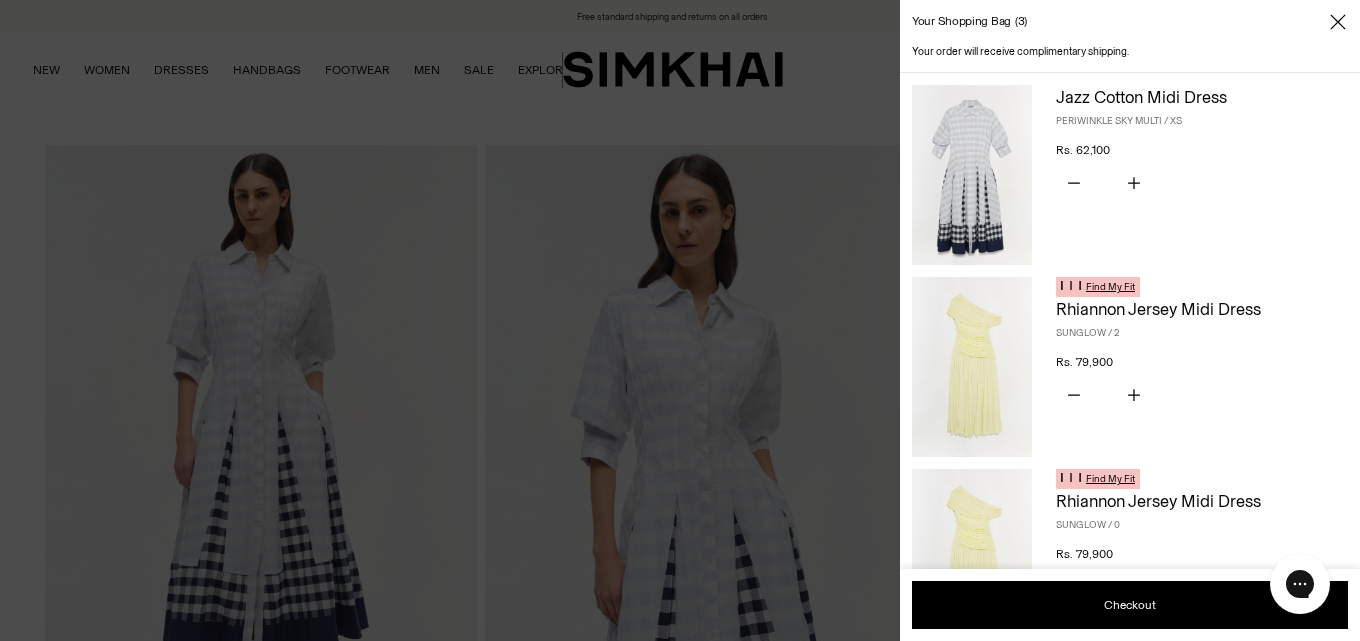 click 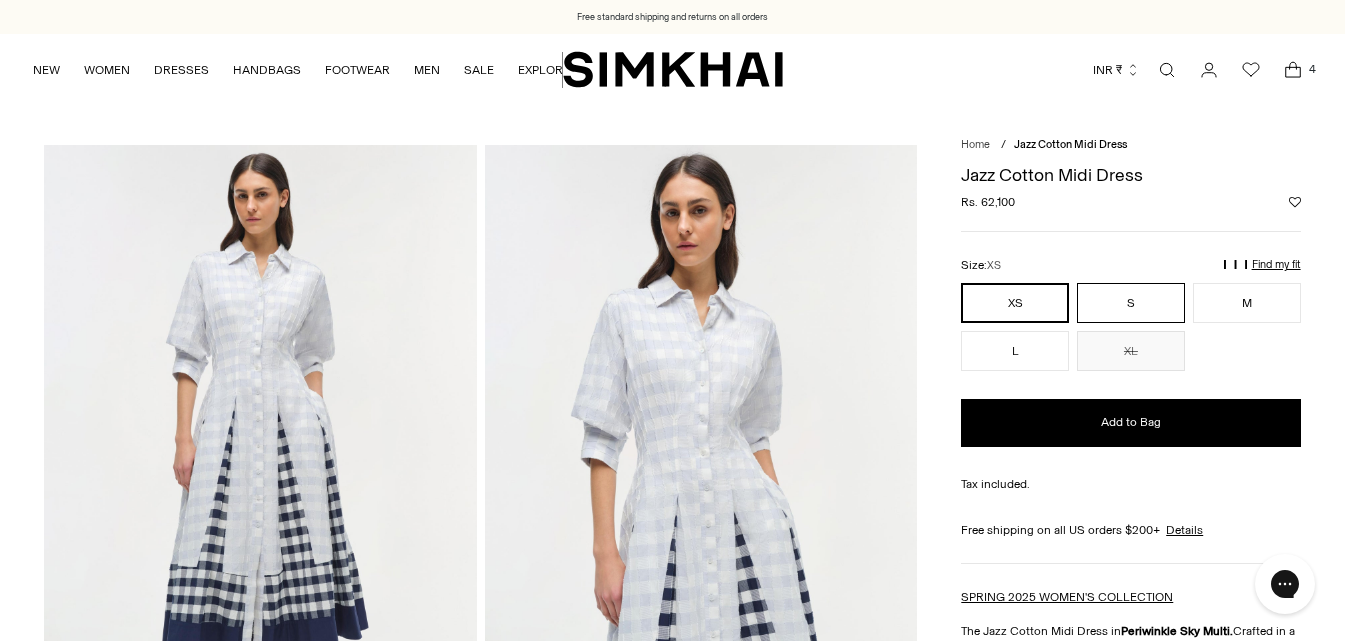 click on "S" at bounding box center (1131, 303) 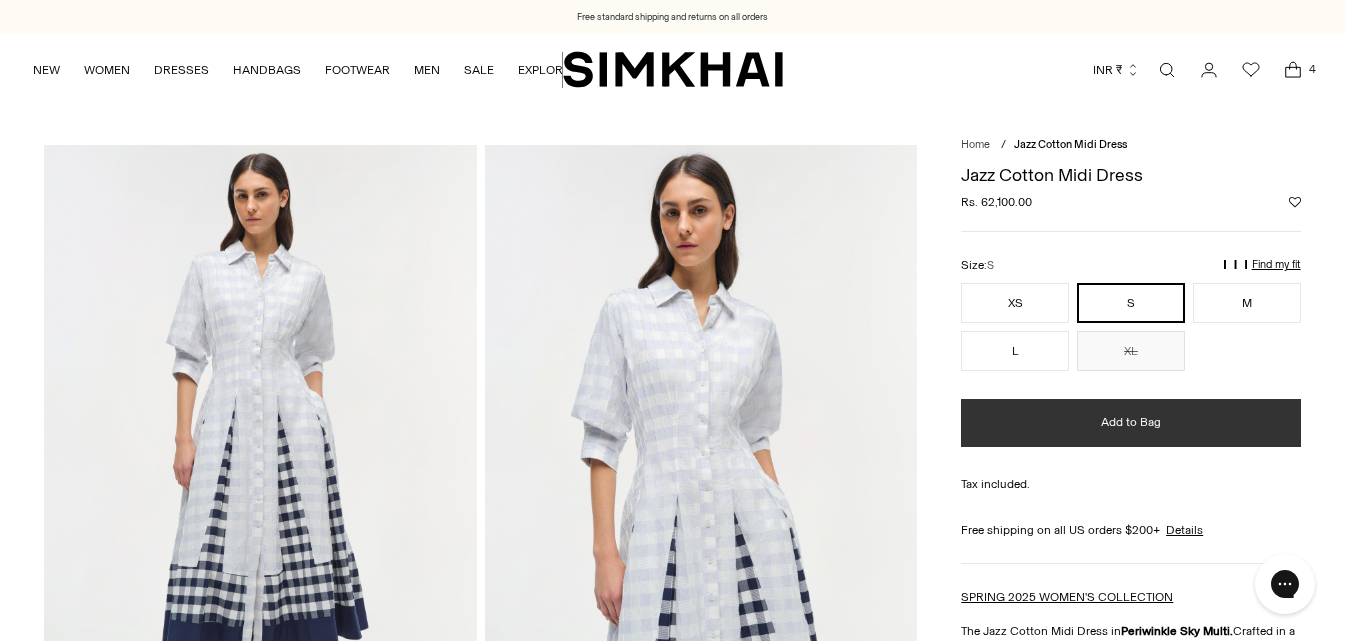 click on "Add to Bag" at bounding box center [1131, 422] 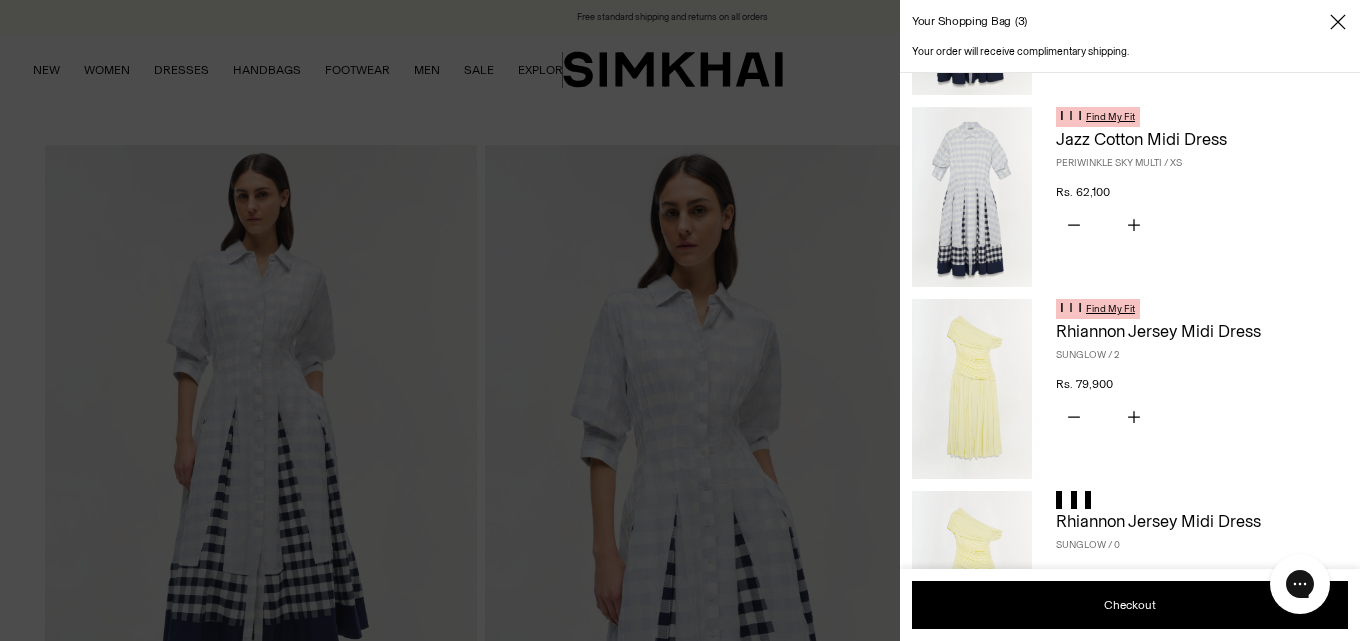 scroll, scrollTop: 172, scrollLeft: 0, axis: vertical 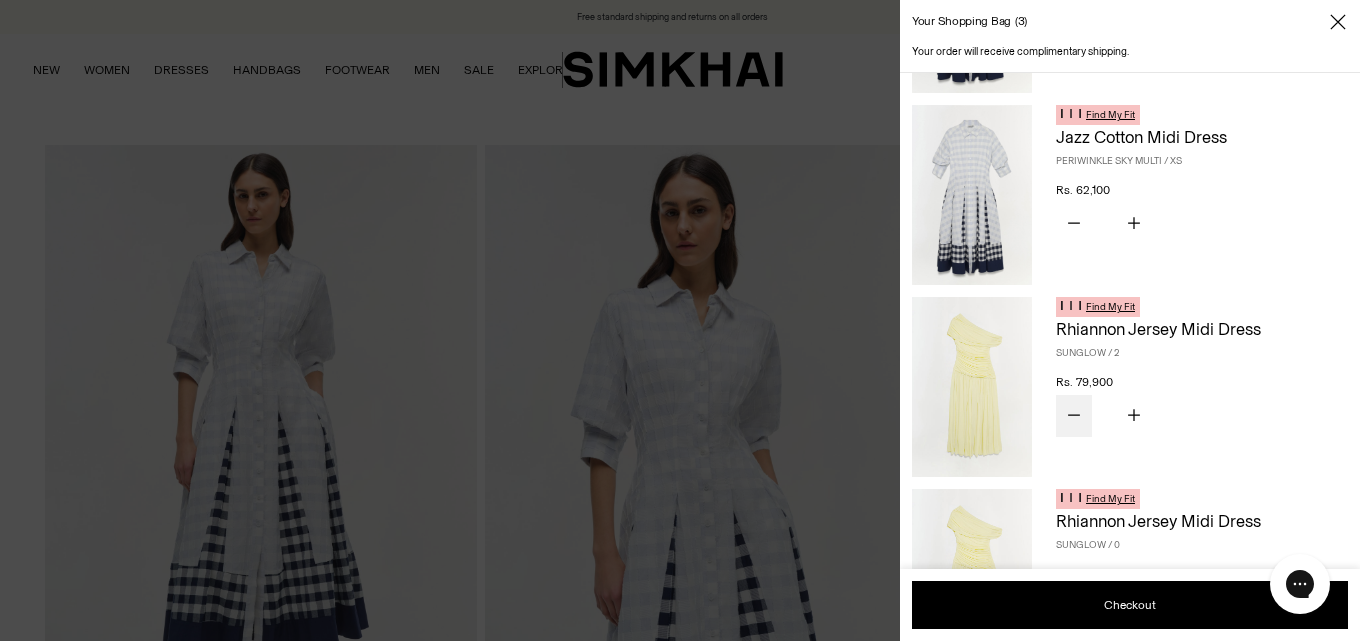 click 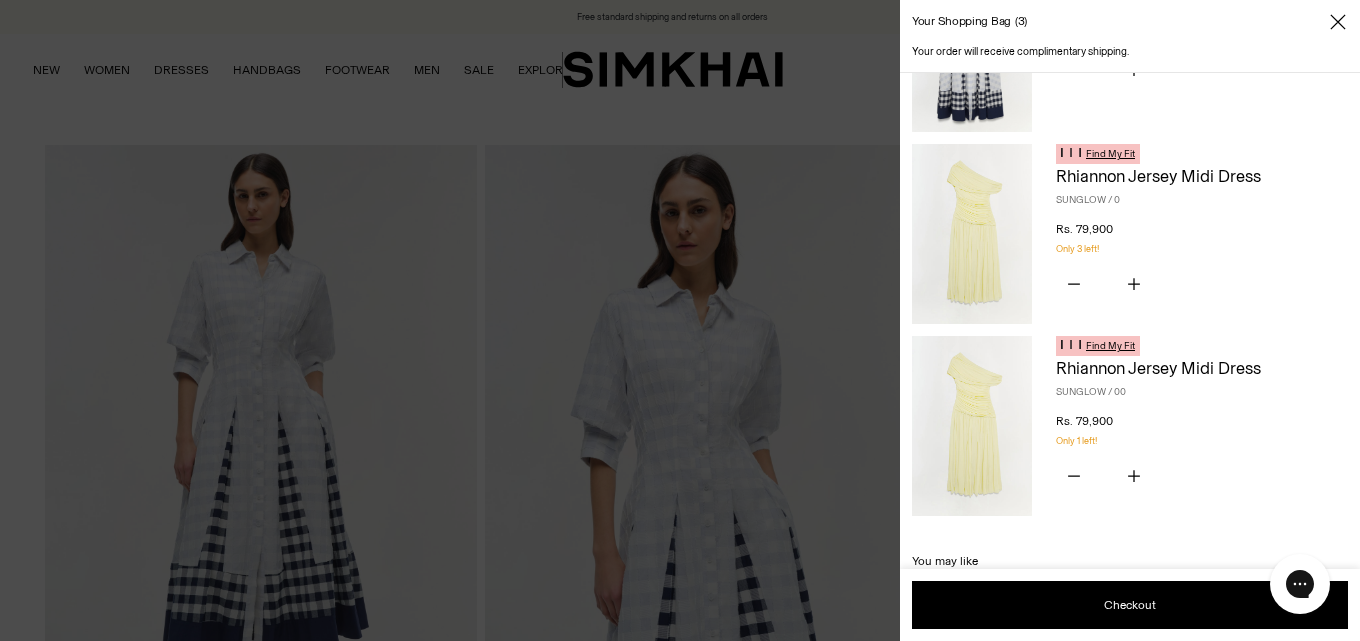 scroll, scrollTop: 341, scrollLeft: 0, axis: vertical 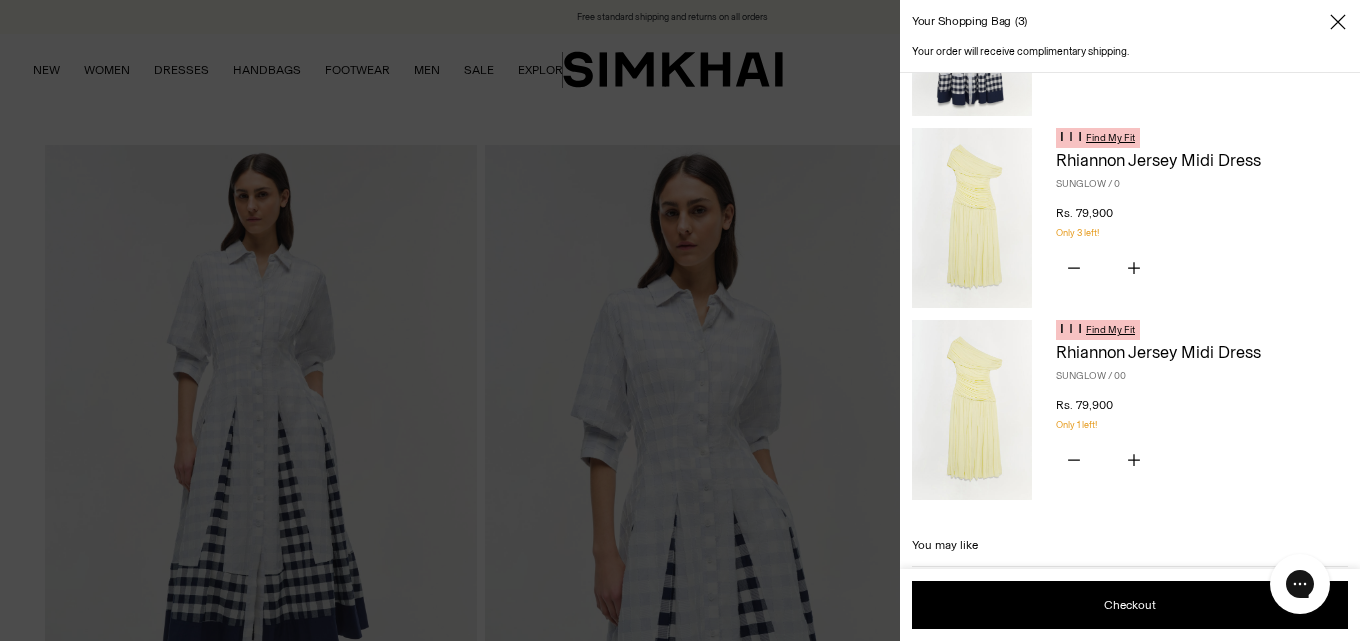 click on "Find My Fit" at bounding box center [1110, 330] 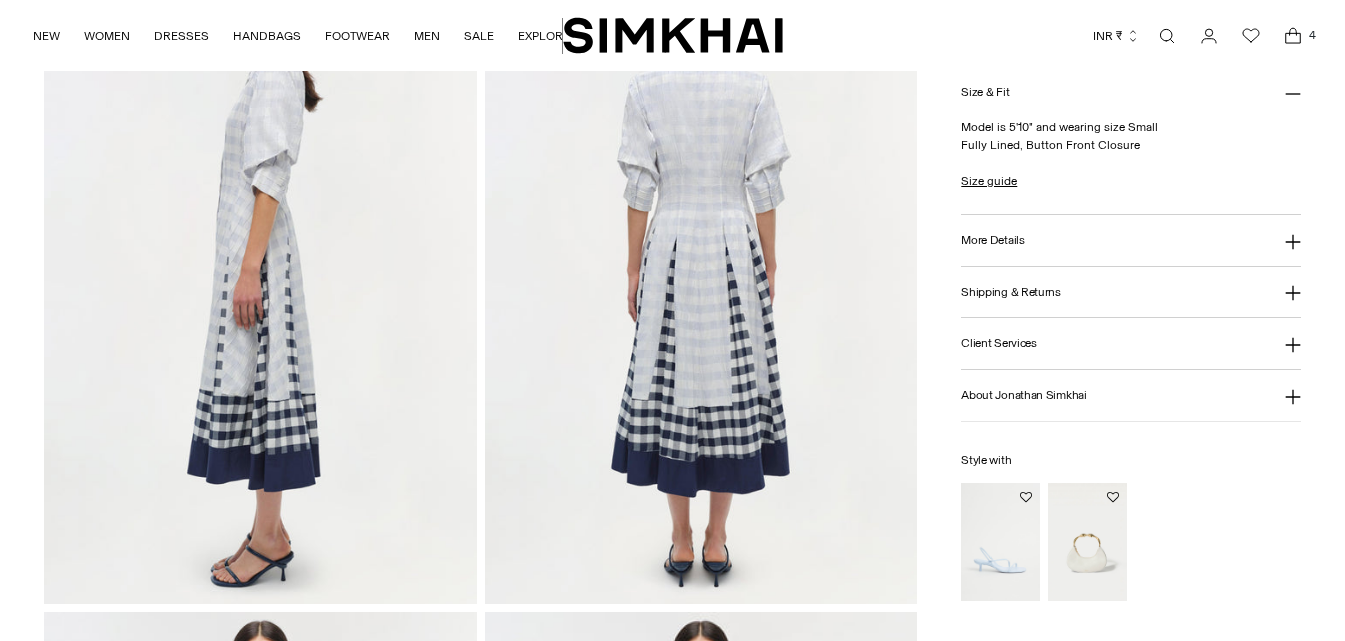 scroll, scrollTop: 847, scrollLeft: 0, axis: vertical 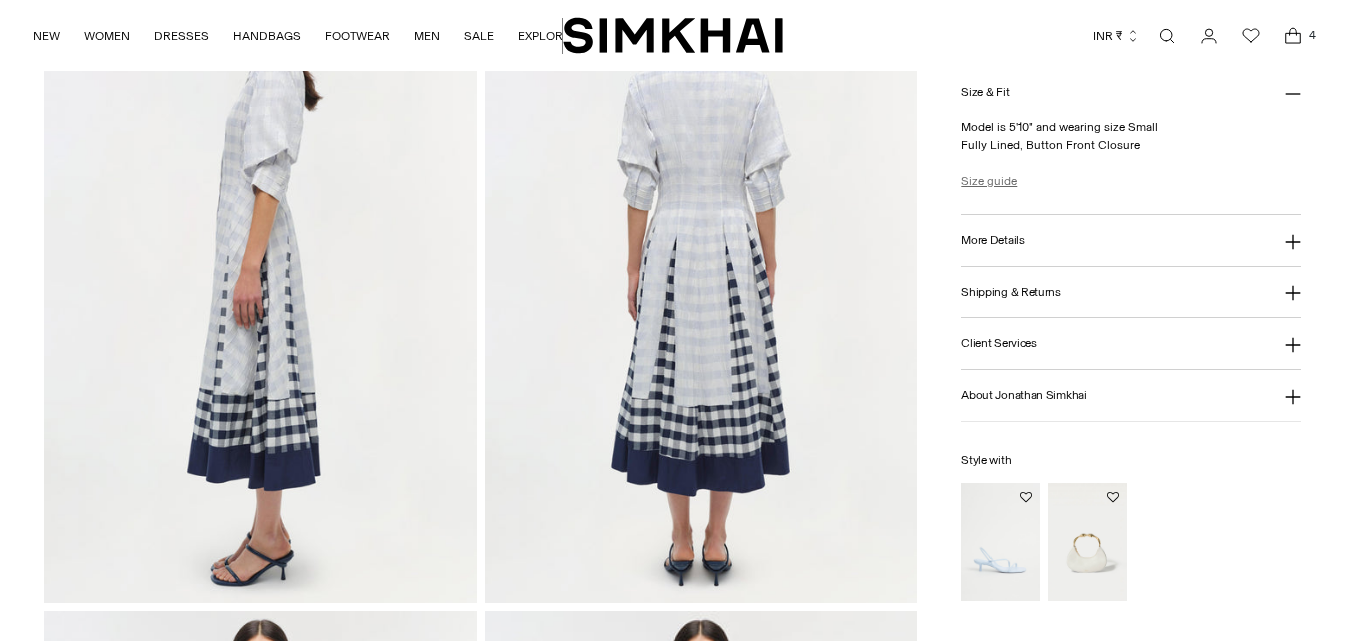 click on "Size guide" at bounding box center [989, 181] 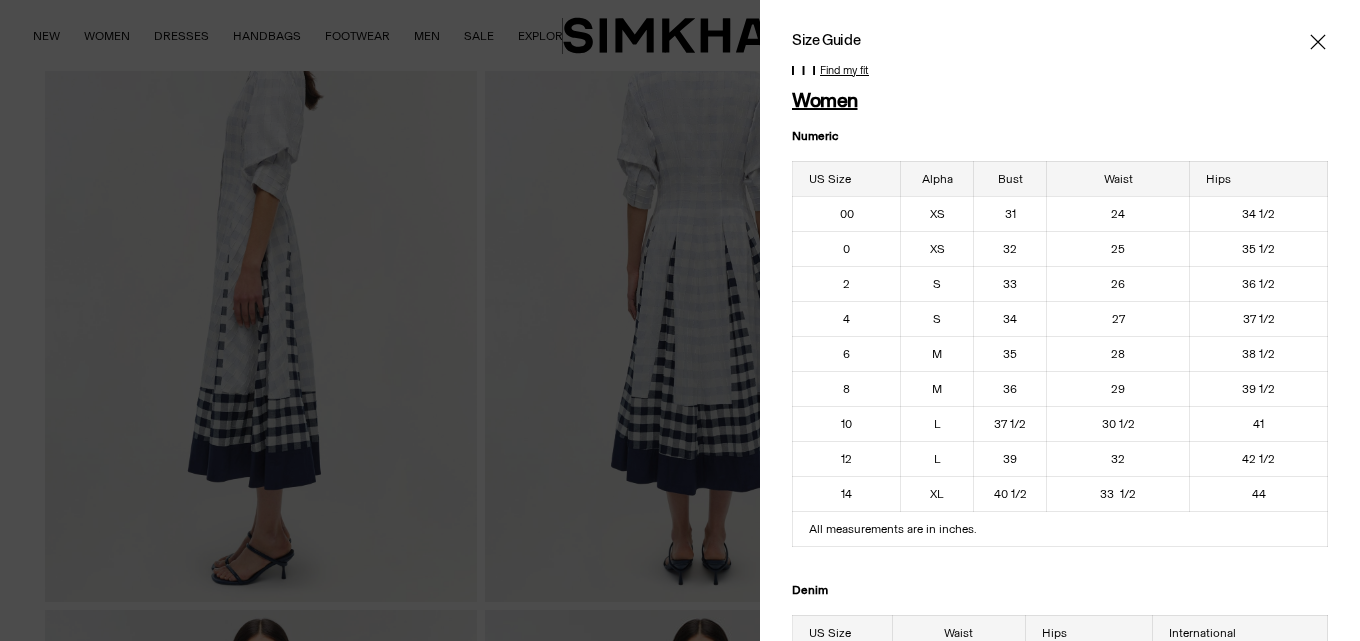 click at bounding box center (1318, 42) 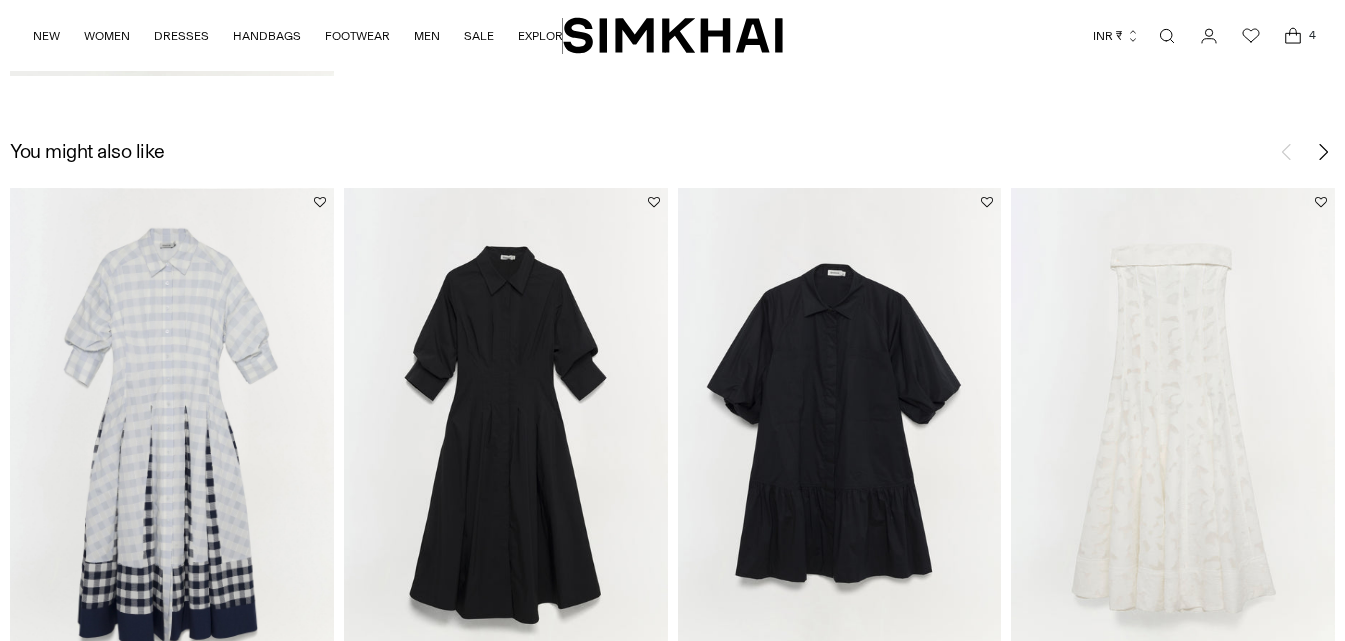scroll, scrollTop: 3290, scrollLeft: 0, axis: vertical 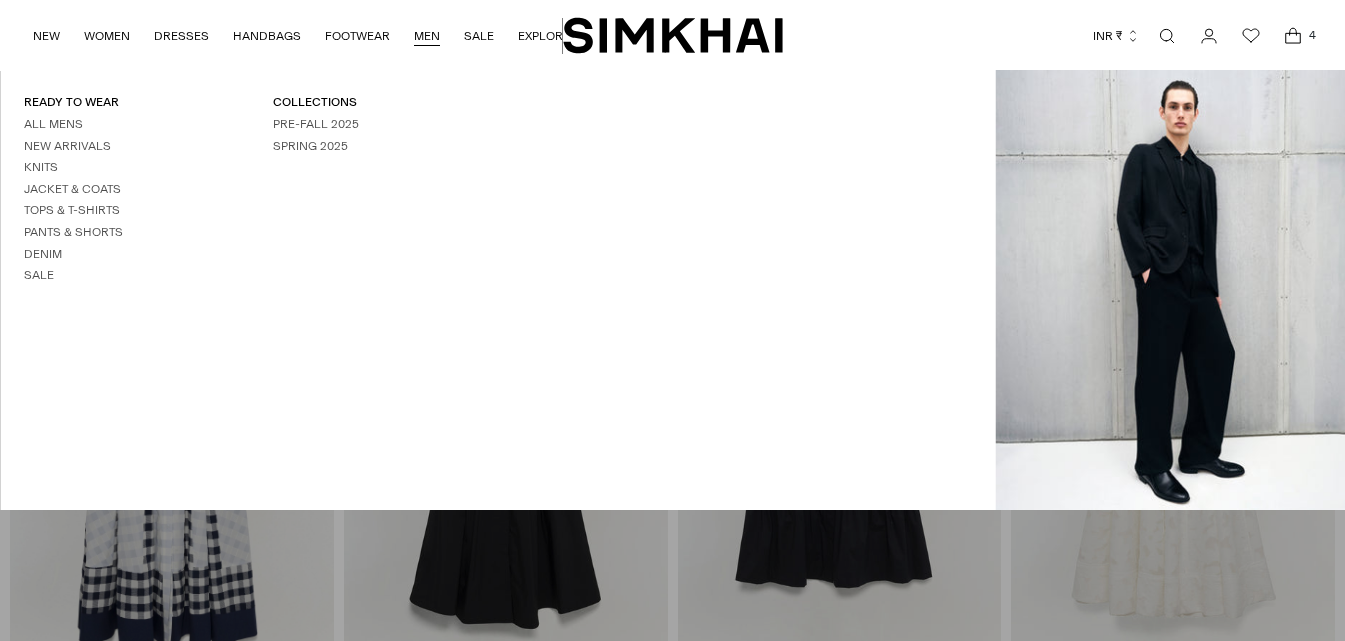 click on "MEN" at bounding box center (427, 36) 